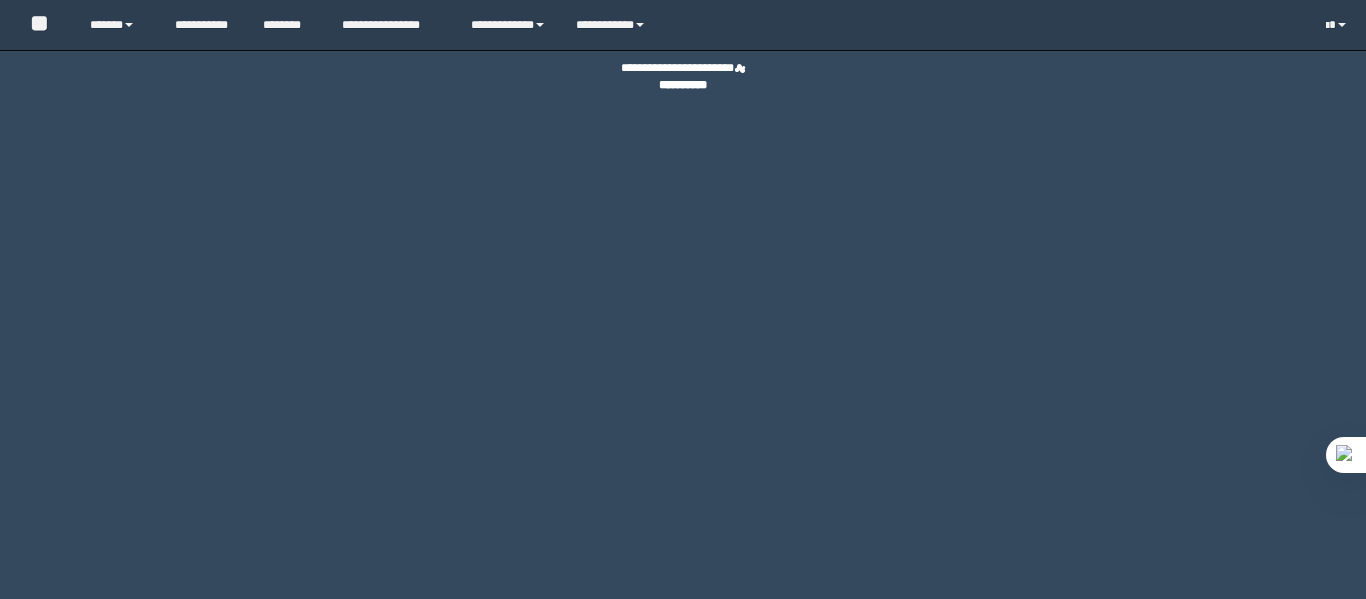 scroll, scrollTop: 0, scrollLeft: 0, axis: both 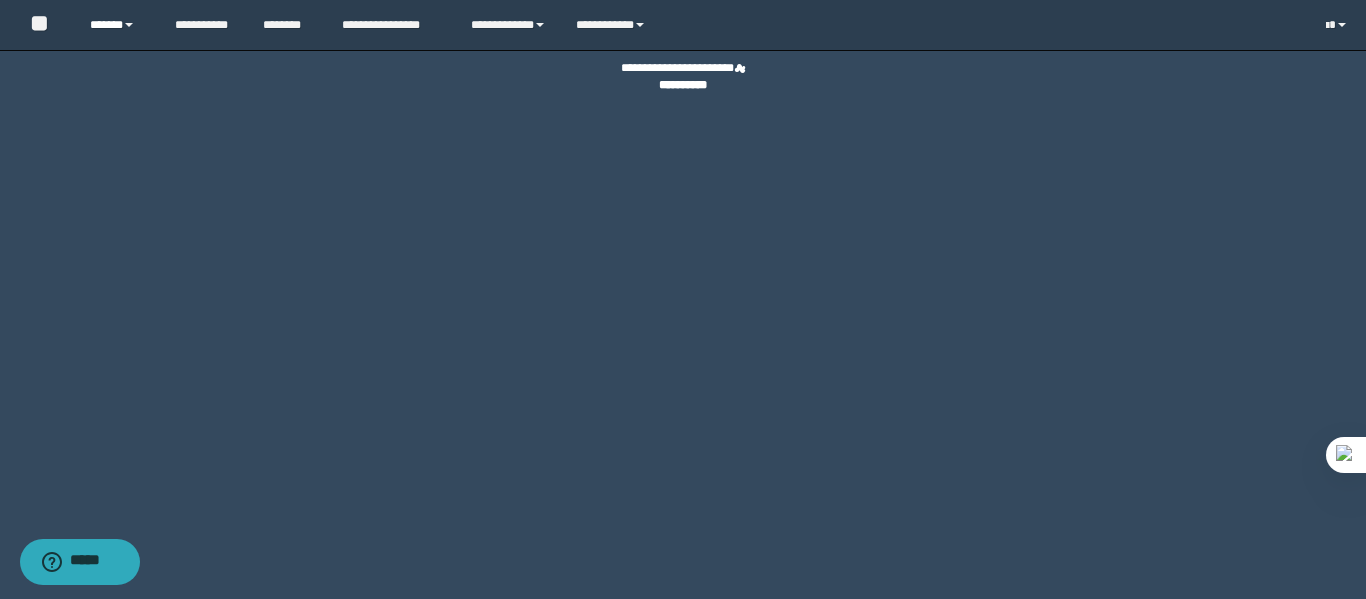 click on "******" at bounding box center (117, 25) 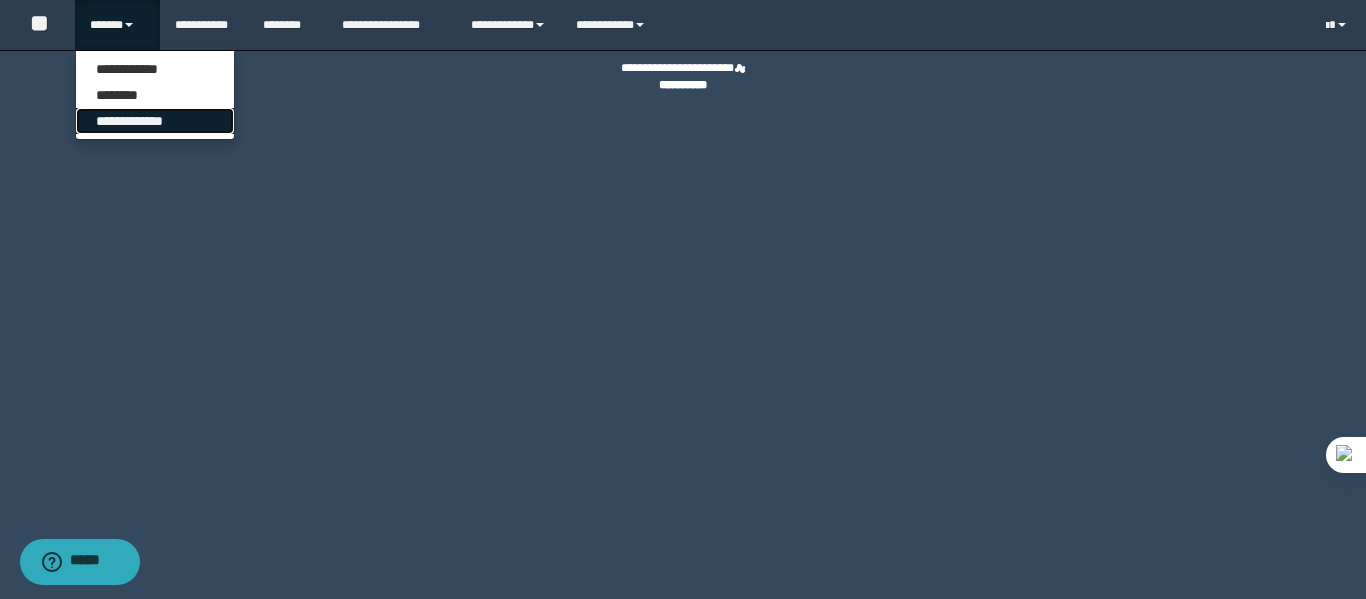 click on "**********" at bounding box center (155, 121) 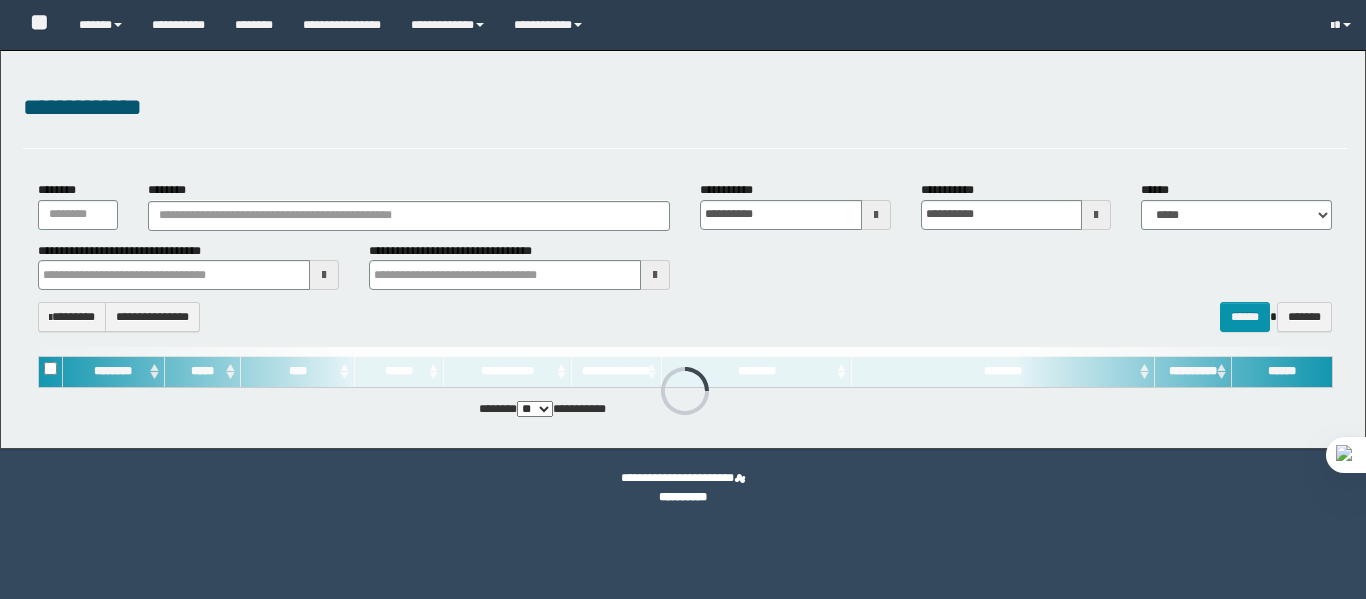 scroll, scrollTop: 0, scrollLeft: 0, axis: both 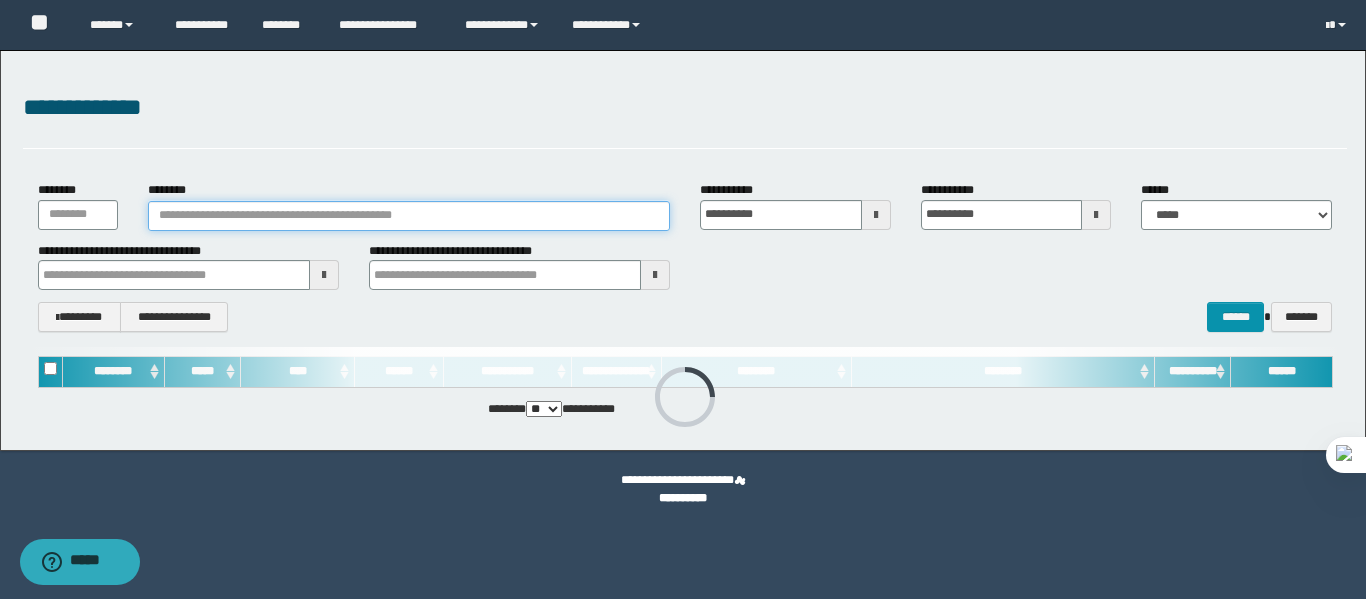click on "********" at bounding box center [409, 216] 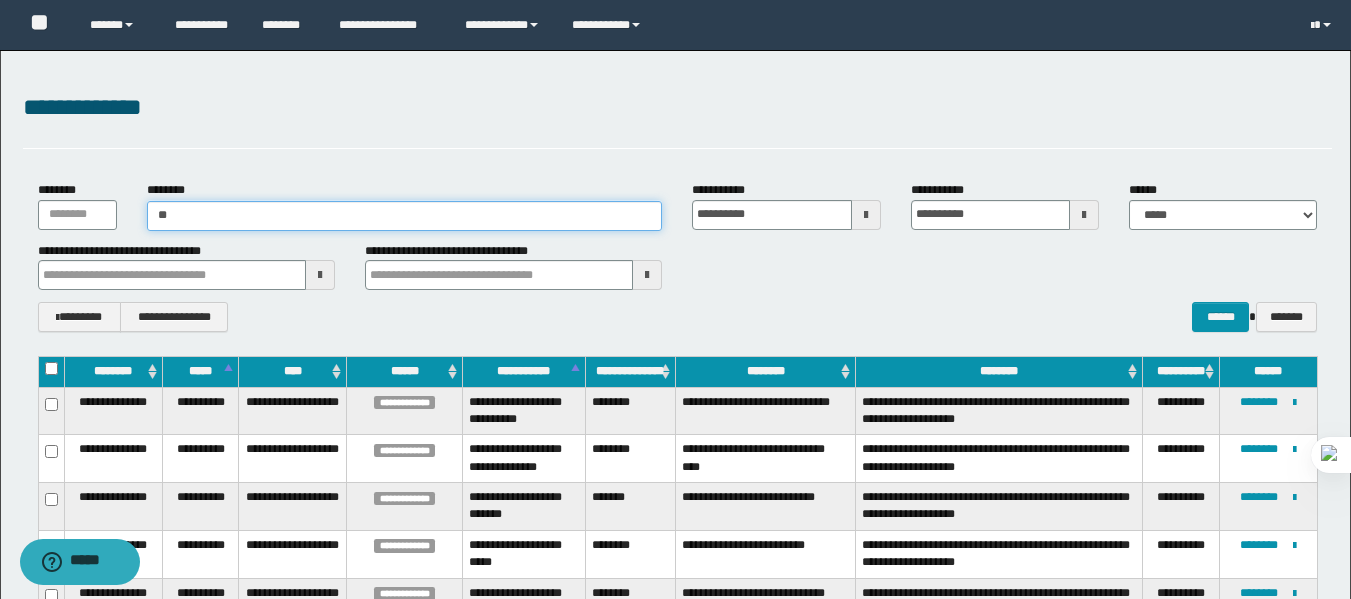 type on "*" 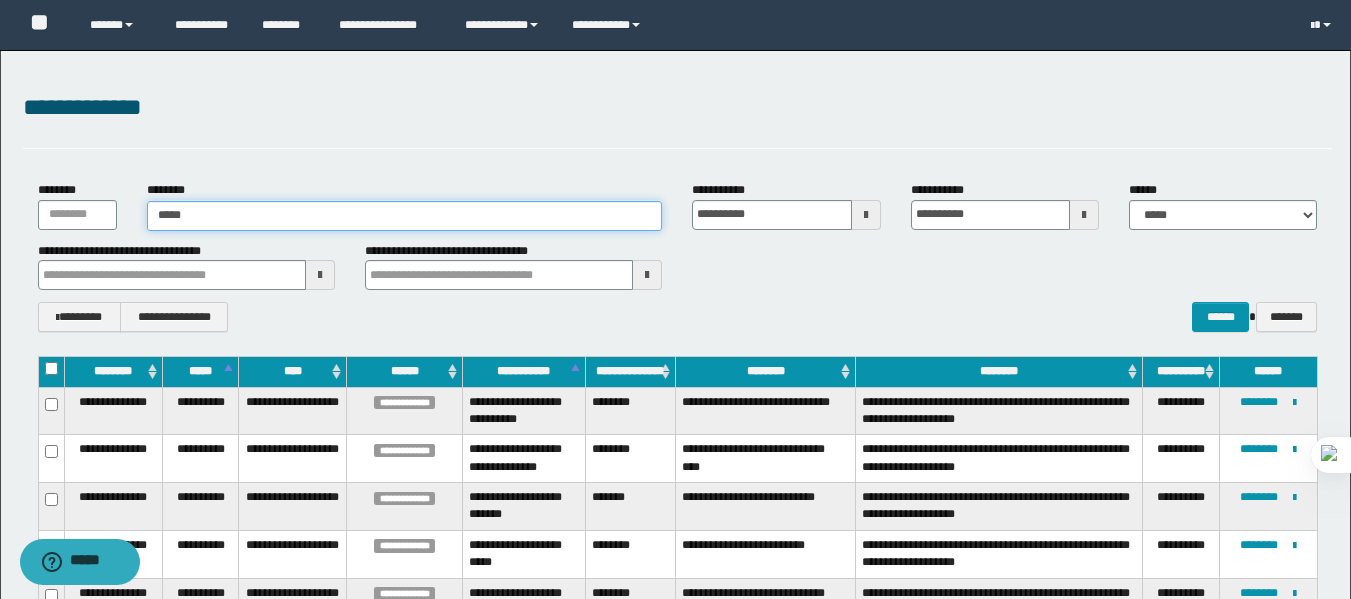 type on "******" 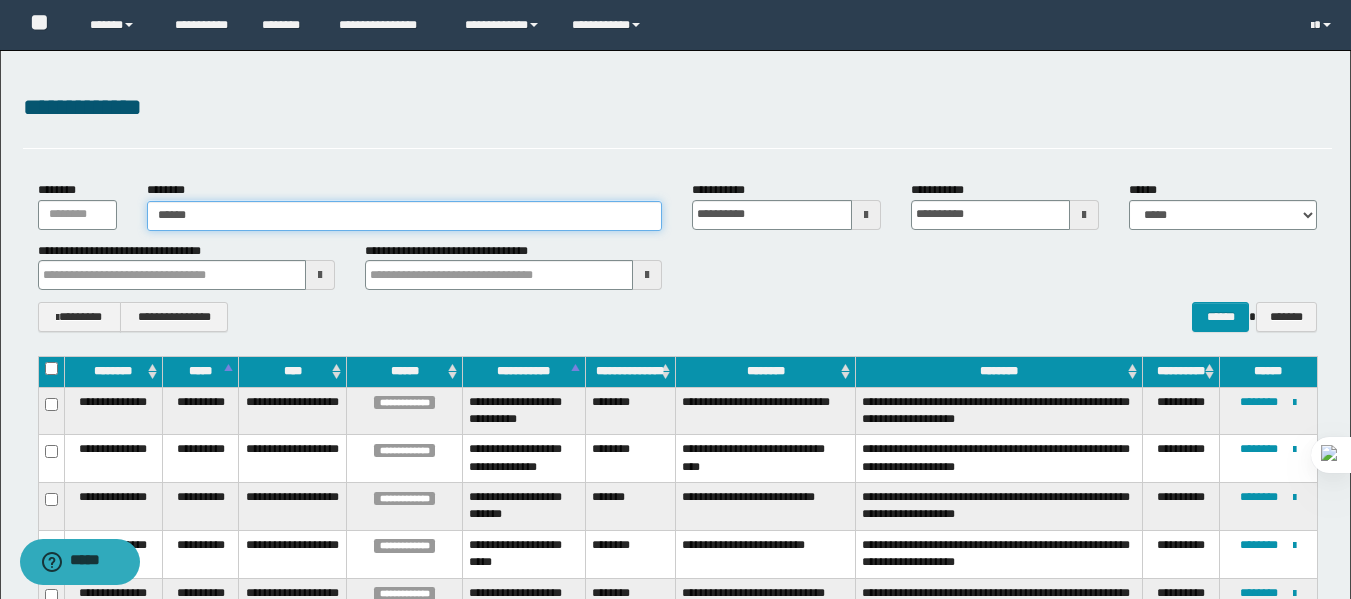 type on "******" 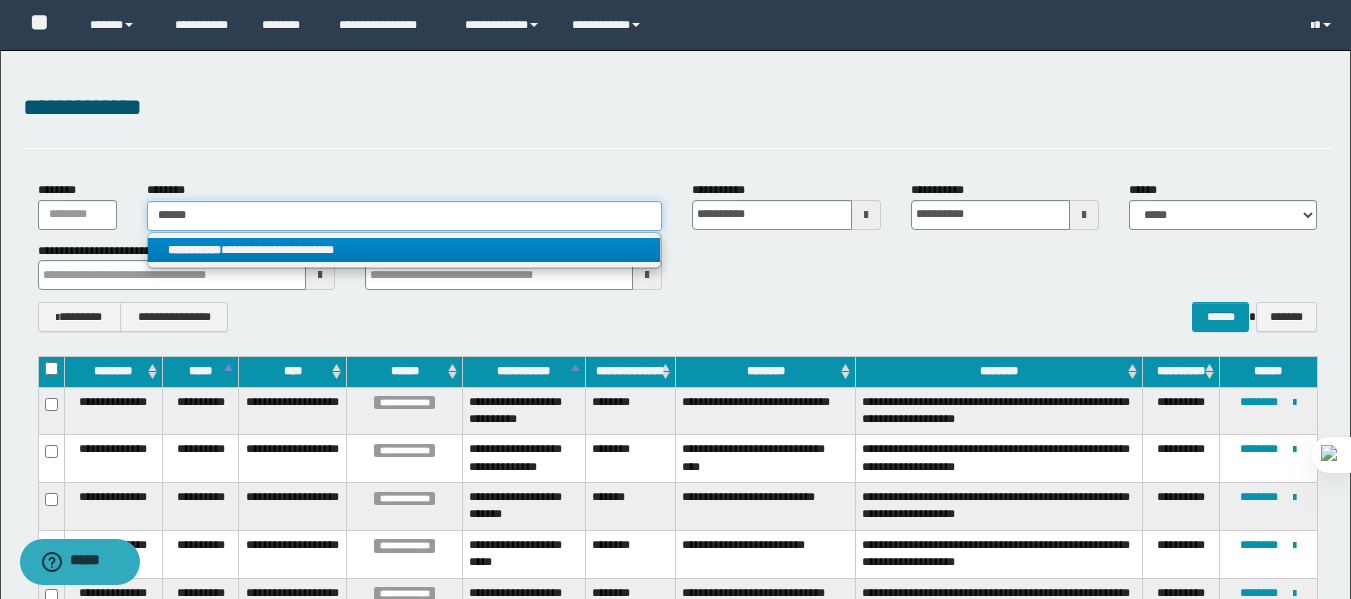 type on "******" 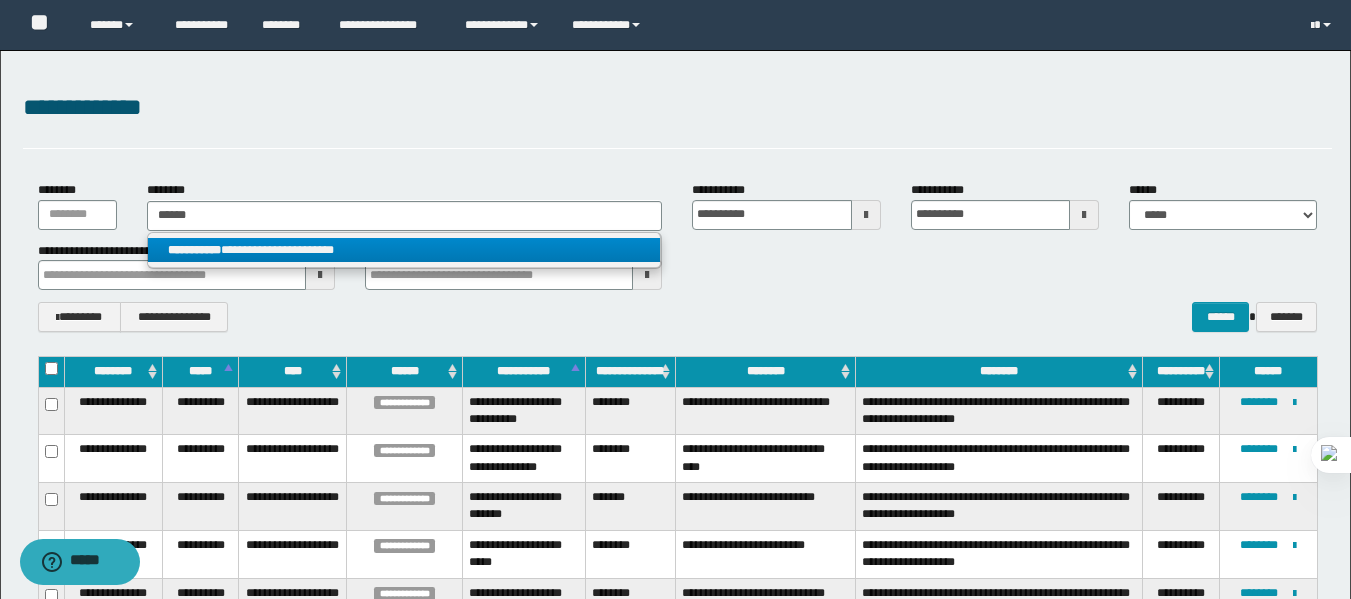click on "**********" at bounding box center [404, 250] 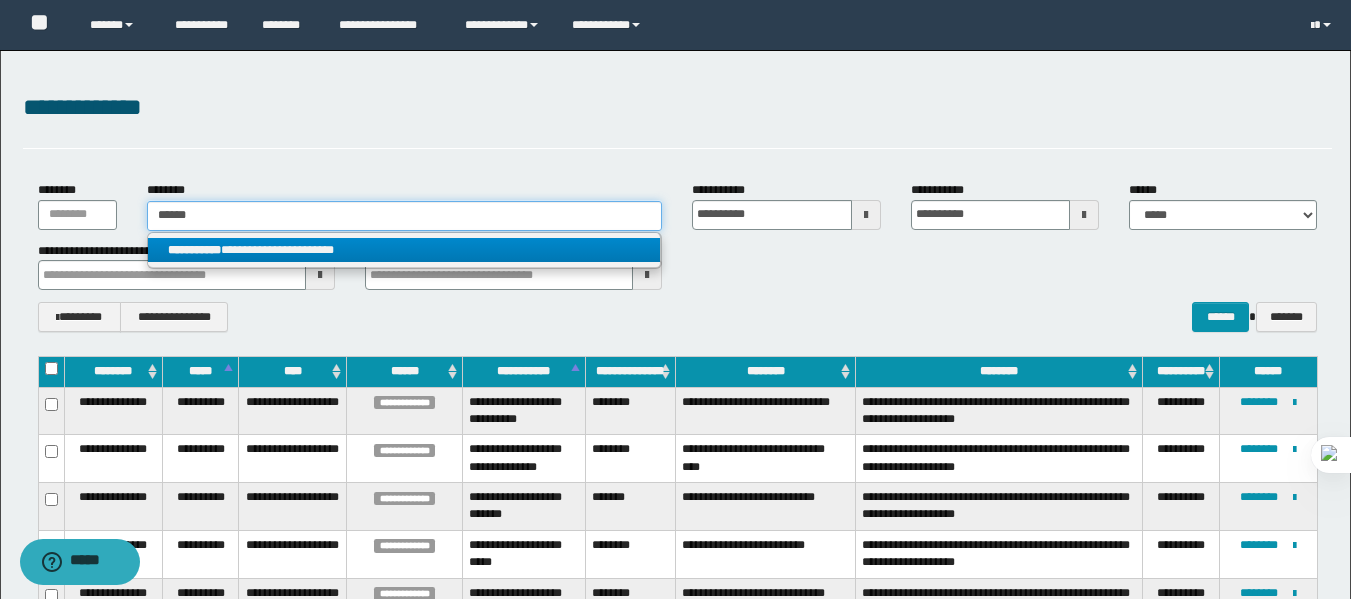 type 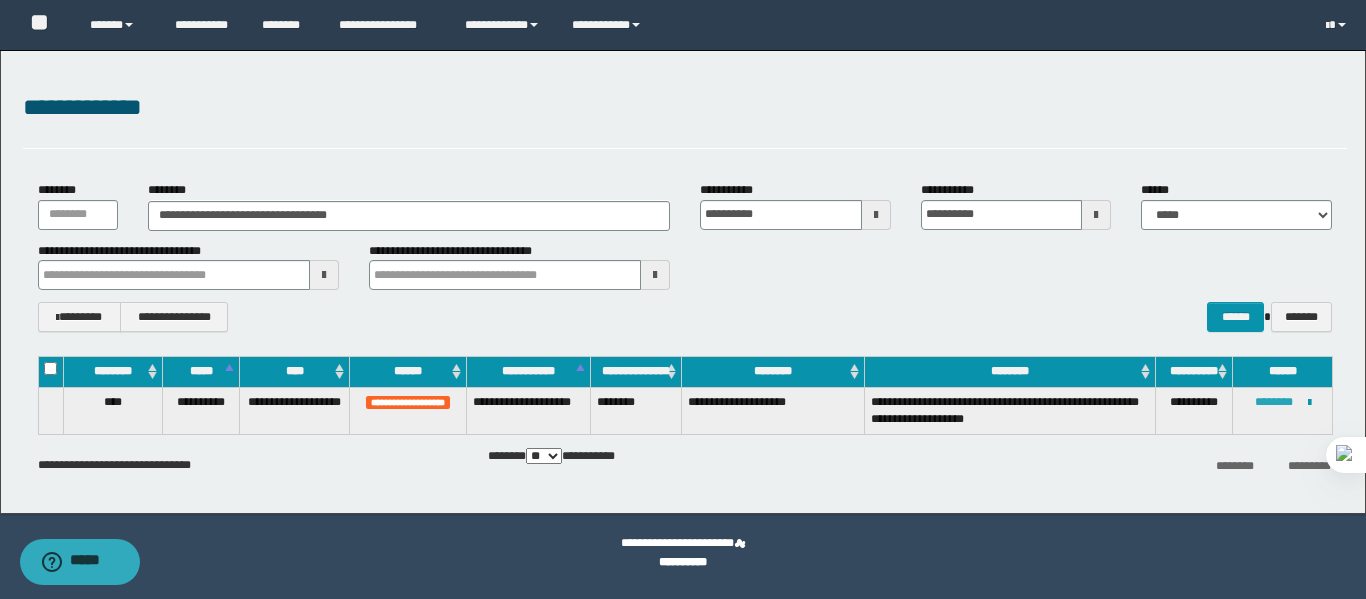 click on "********" at bounding box center (1274, 402) 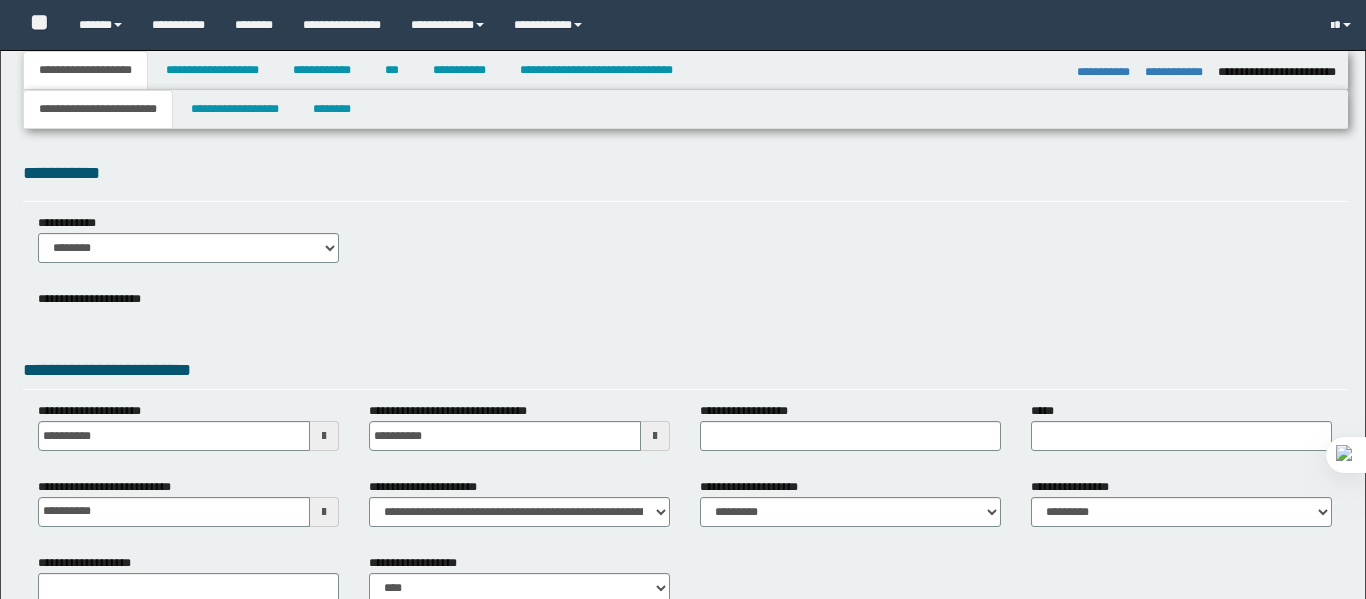 select on "*" 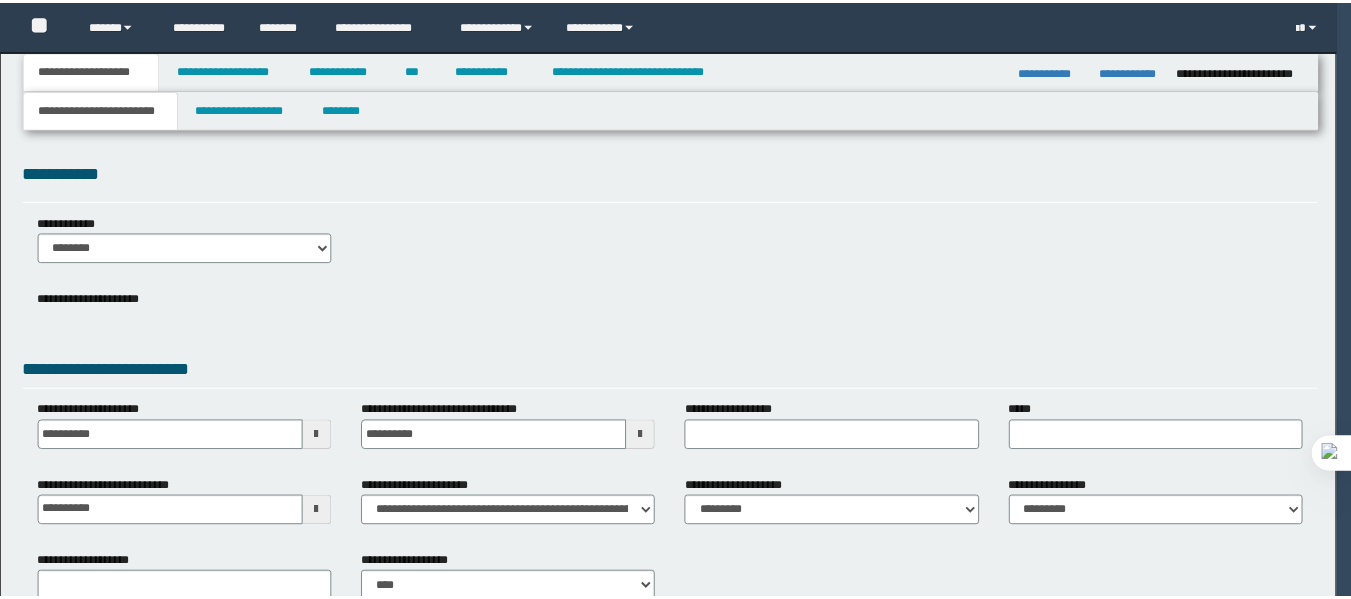 scroll, scrollTop: 0, scrollLeft: 0, axis: both 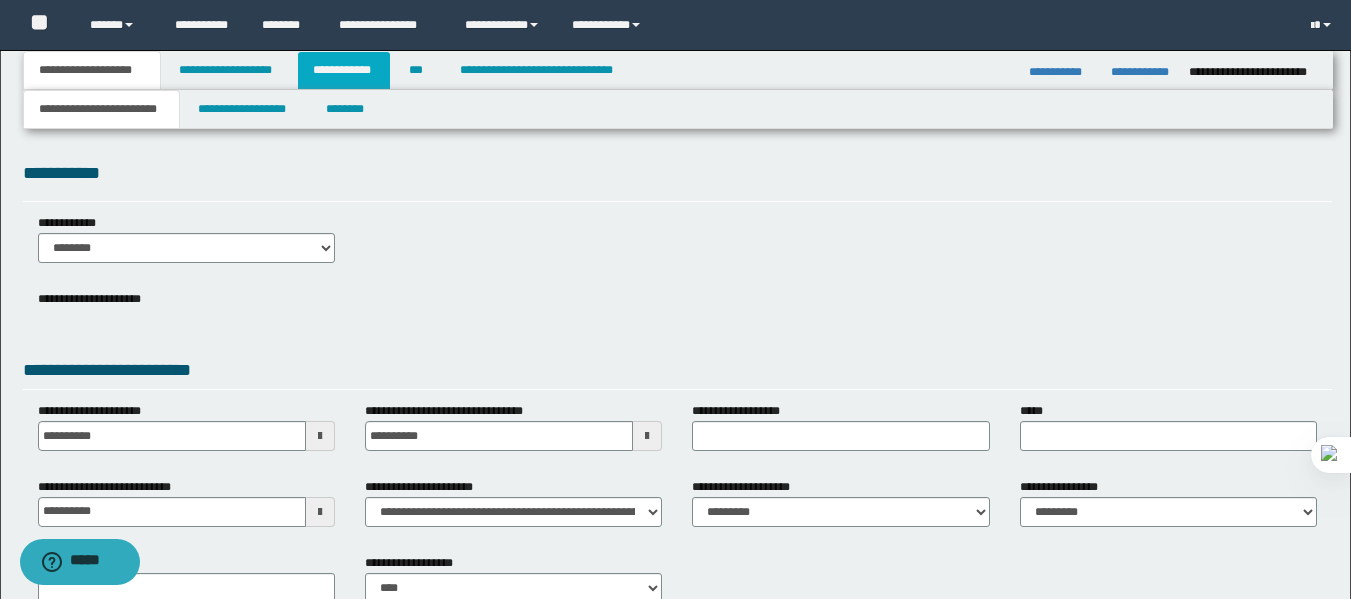 click on "**********" at bounding box center [344, 70] 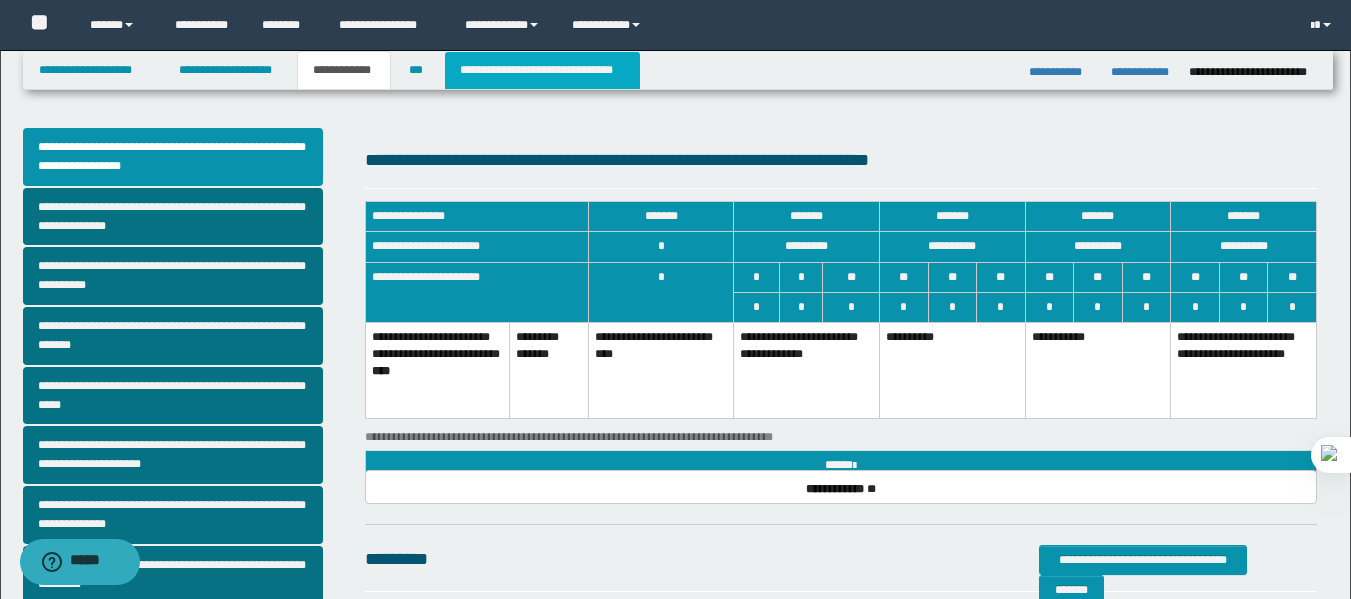 click on "**********" at bounding box center [542, 70] 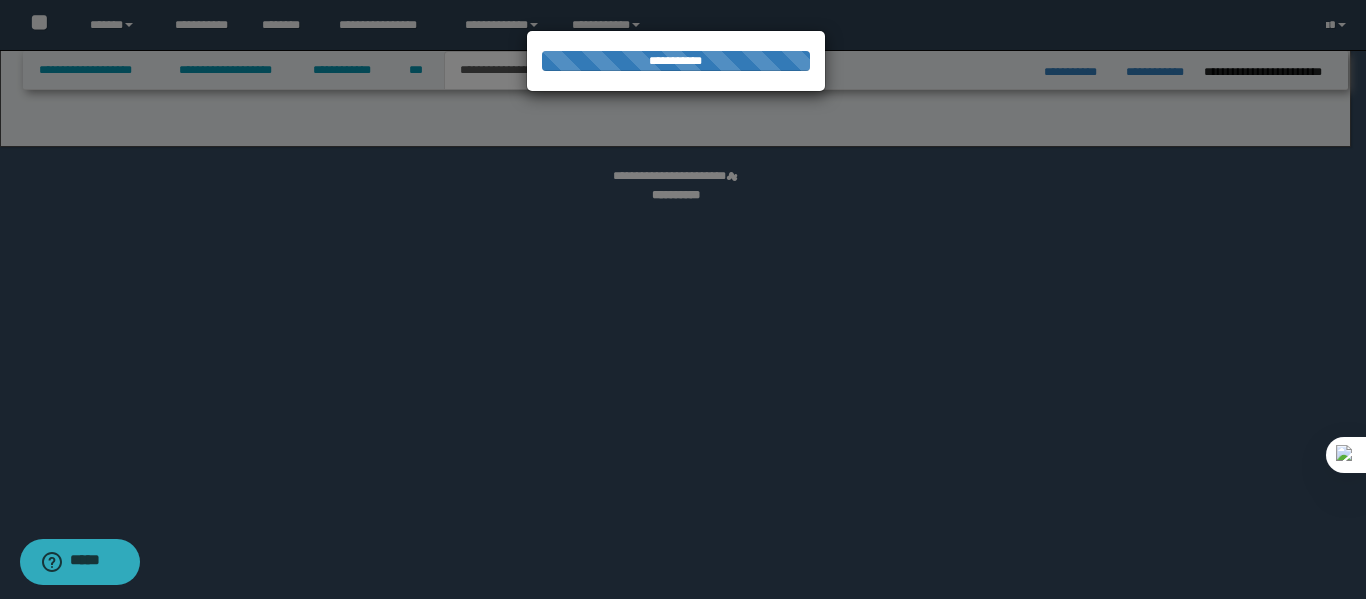 select on "*" 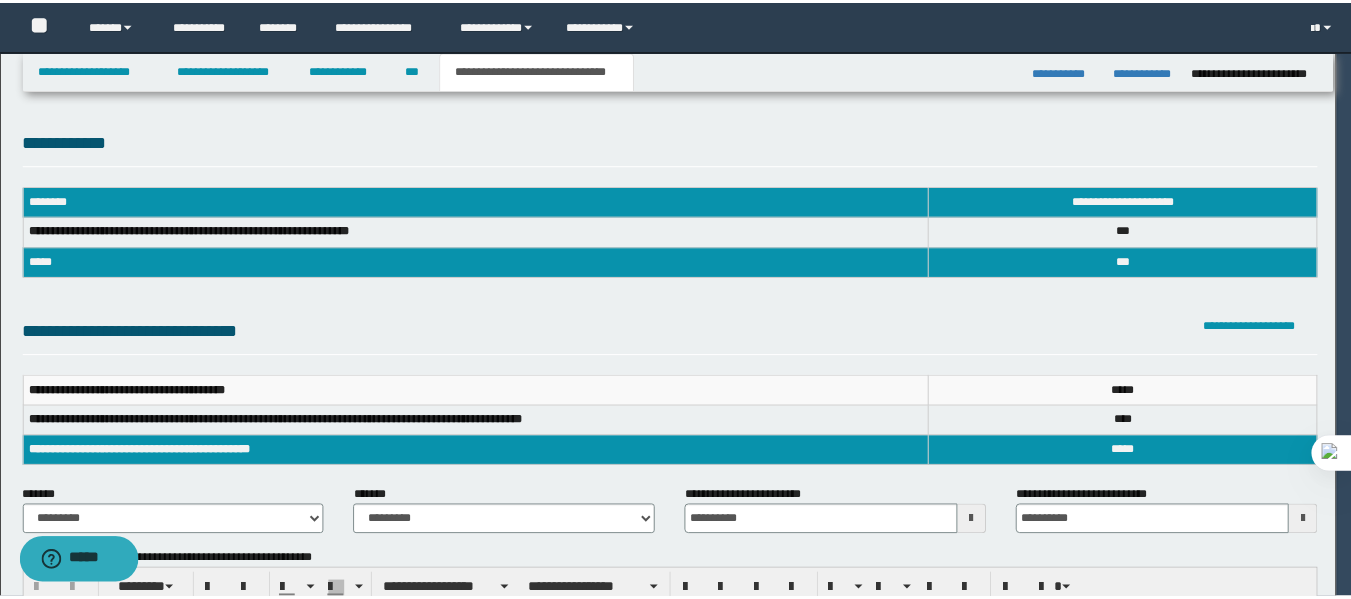 scroll, scrollTop: 0, scrollLeft: 0, axis: both 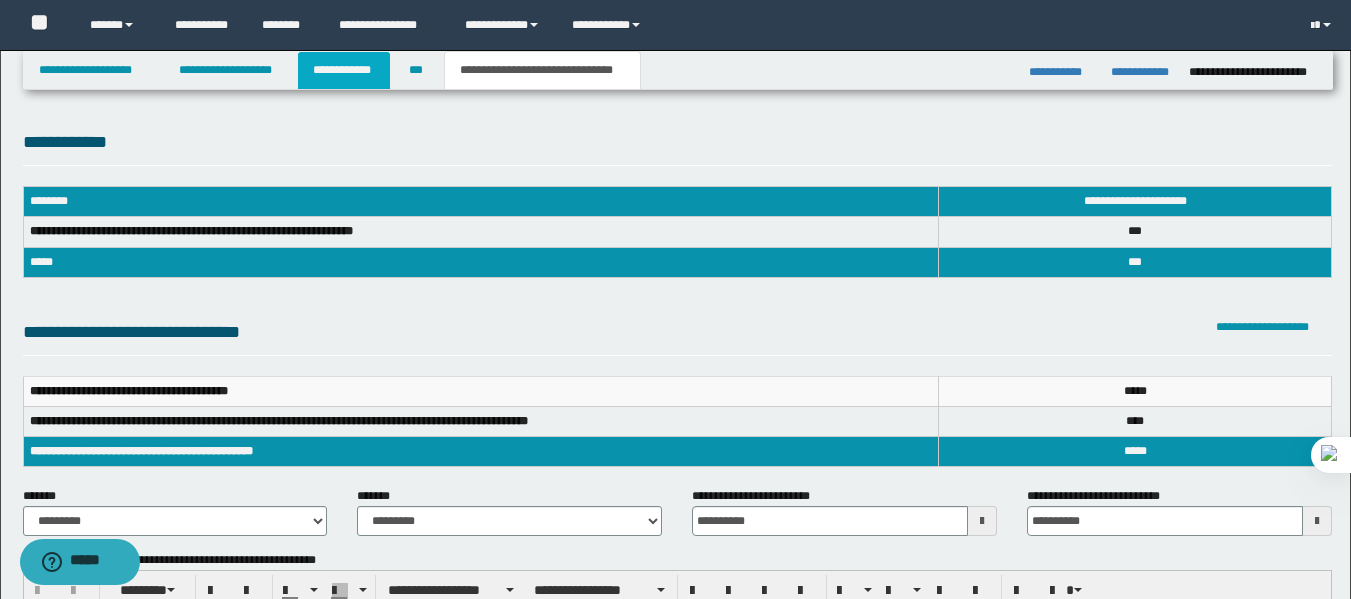 click on "**********" at bounding box center [344, 70] 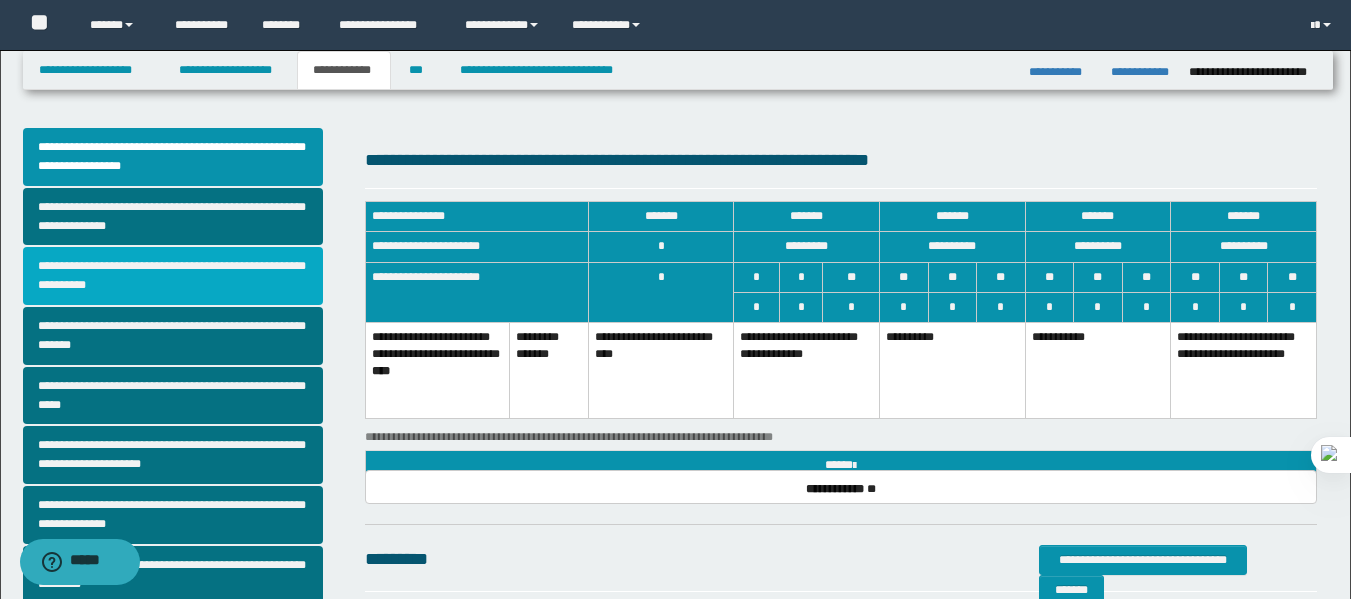 click on "**********" at bounding box center (173, 276) 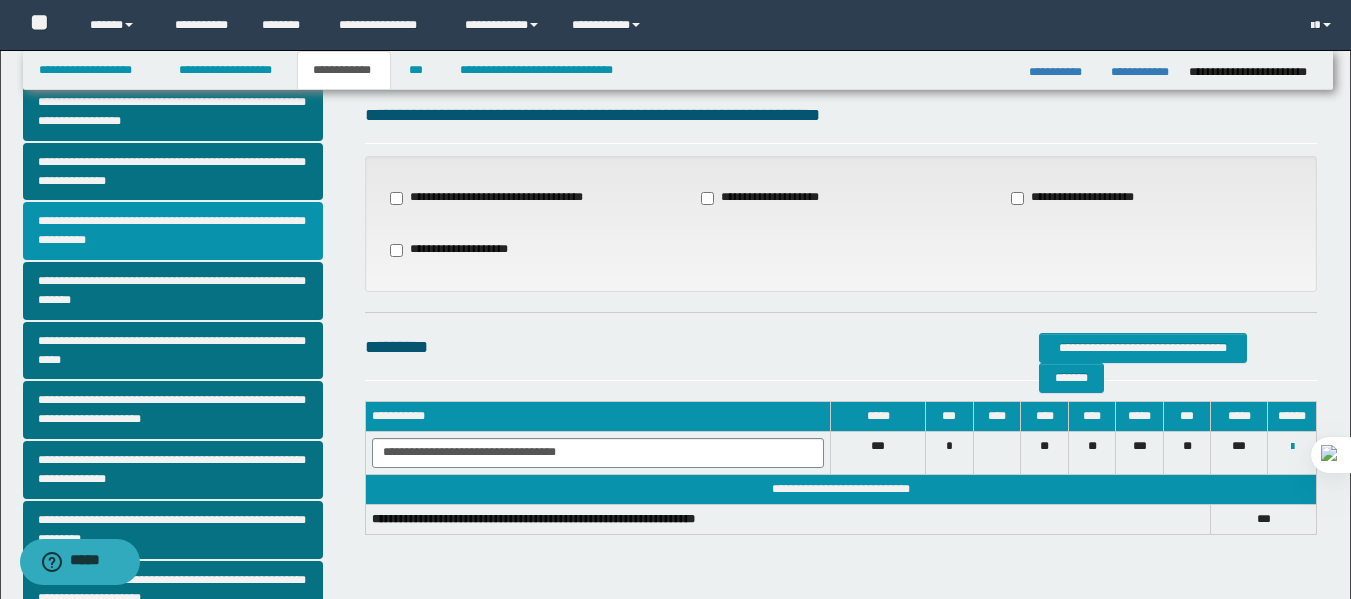 scroll, scrollTop: 47, scrollLeft: 0, axis: vertical 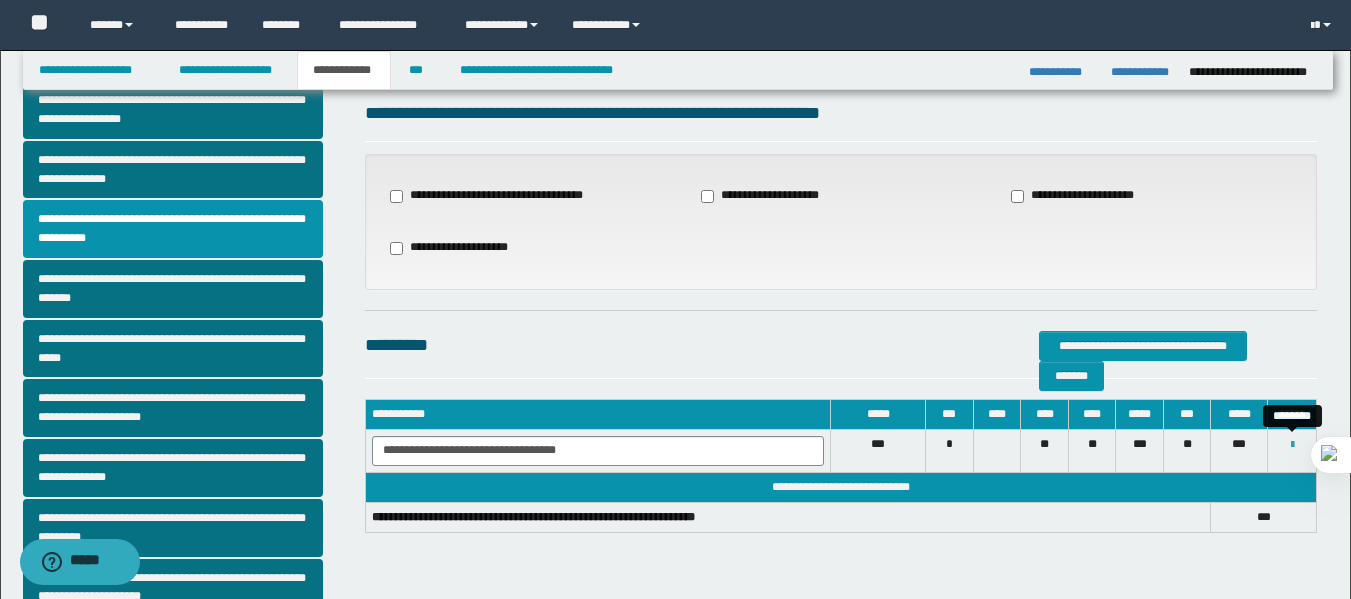 click at bounding box center (1292, 445) 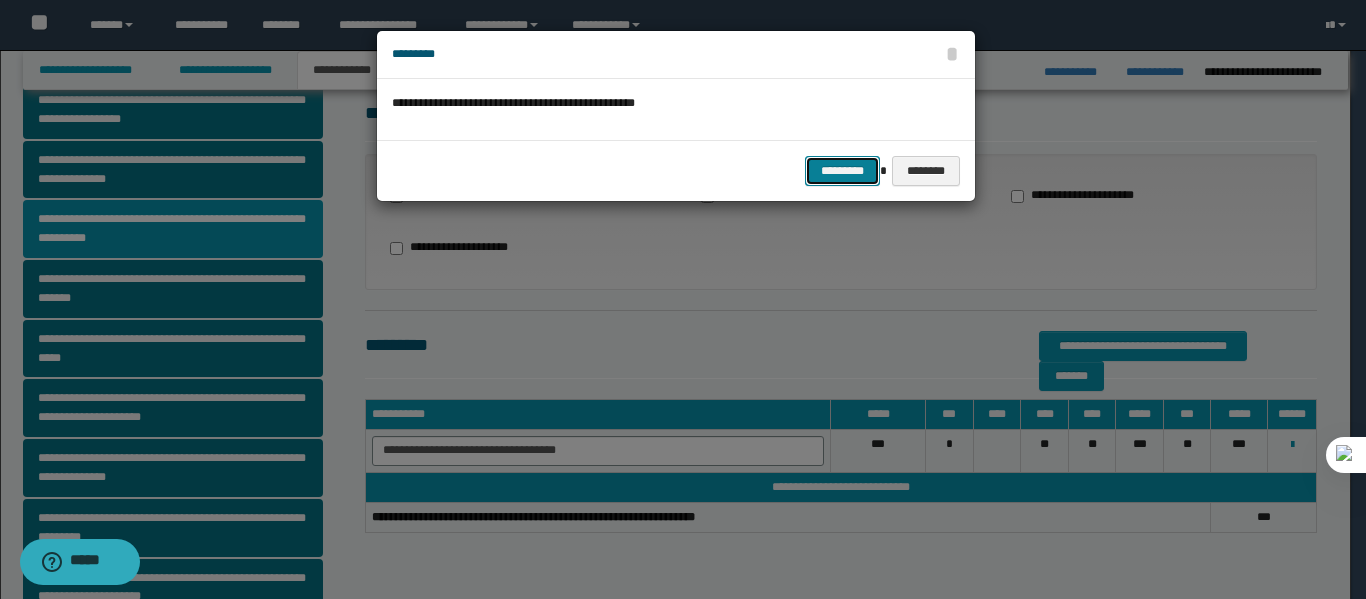 click on "*********" at bounding box center [842, 171] 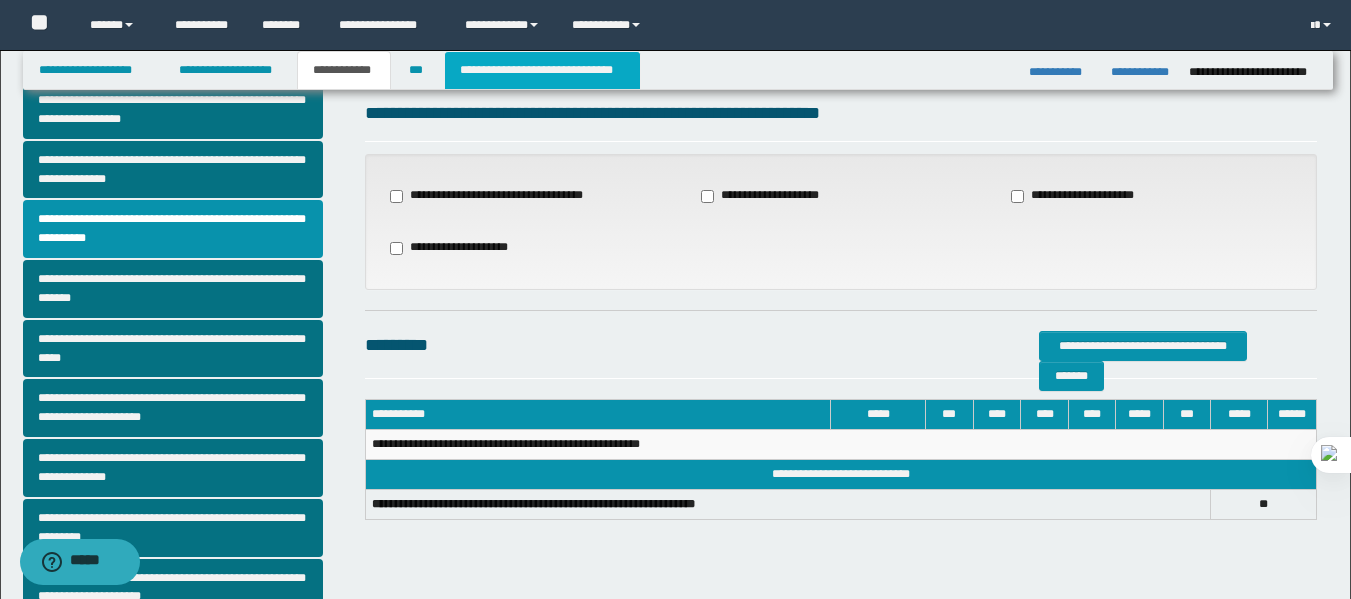 click on "**********" at bounding box center (542, 70) 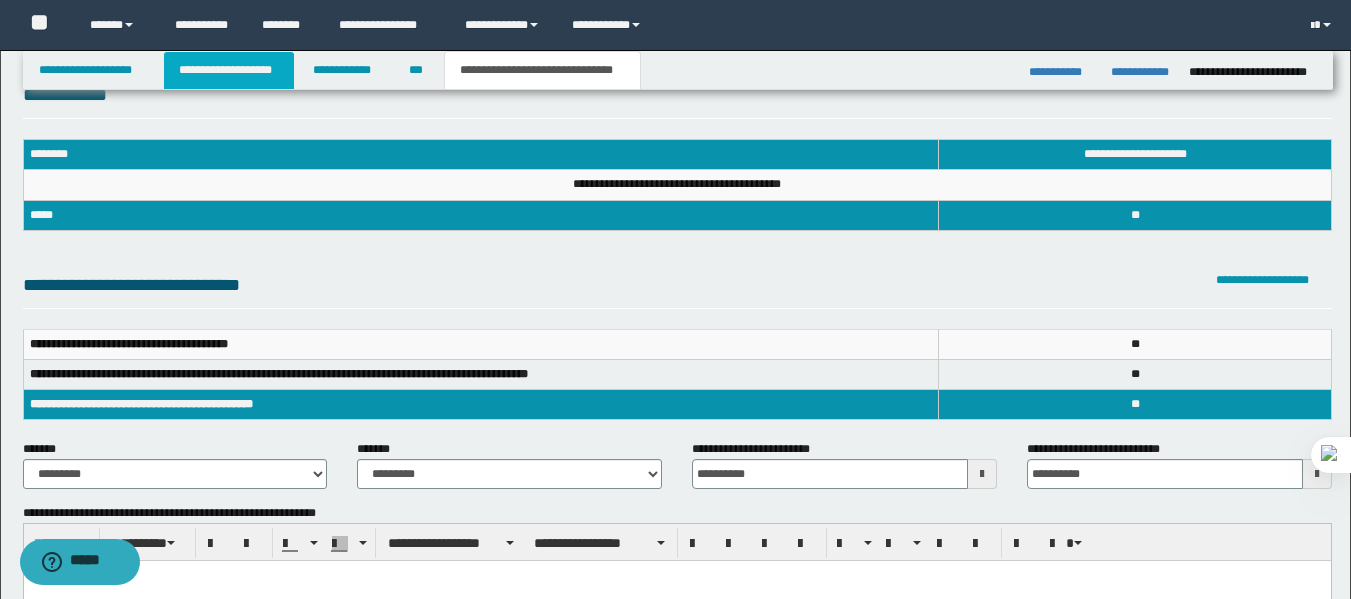 click on "**********" at bounding box center (229, 70) 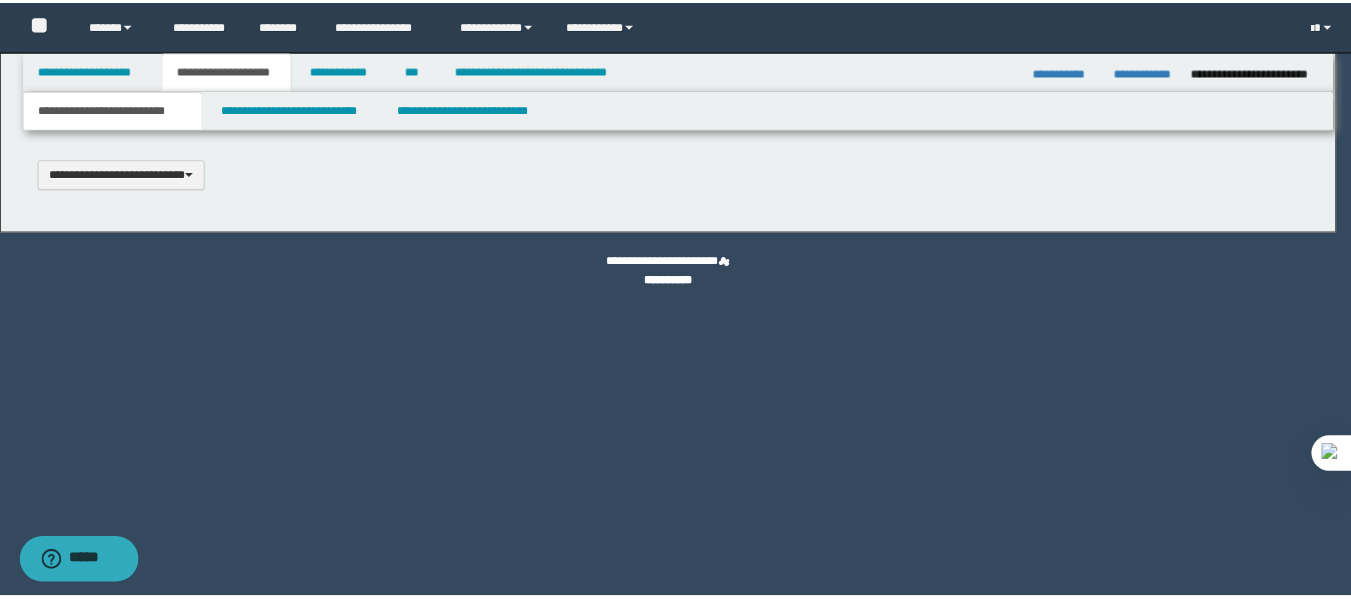 scroll, scrollTop: 0, scrollLeft: 0, axis: both 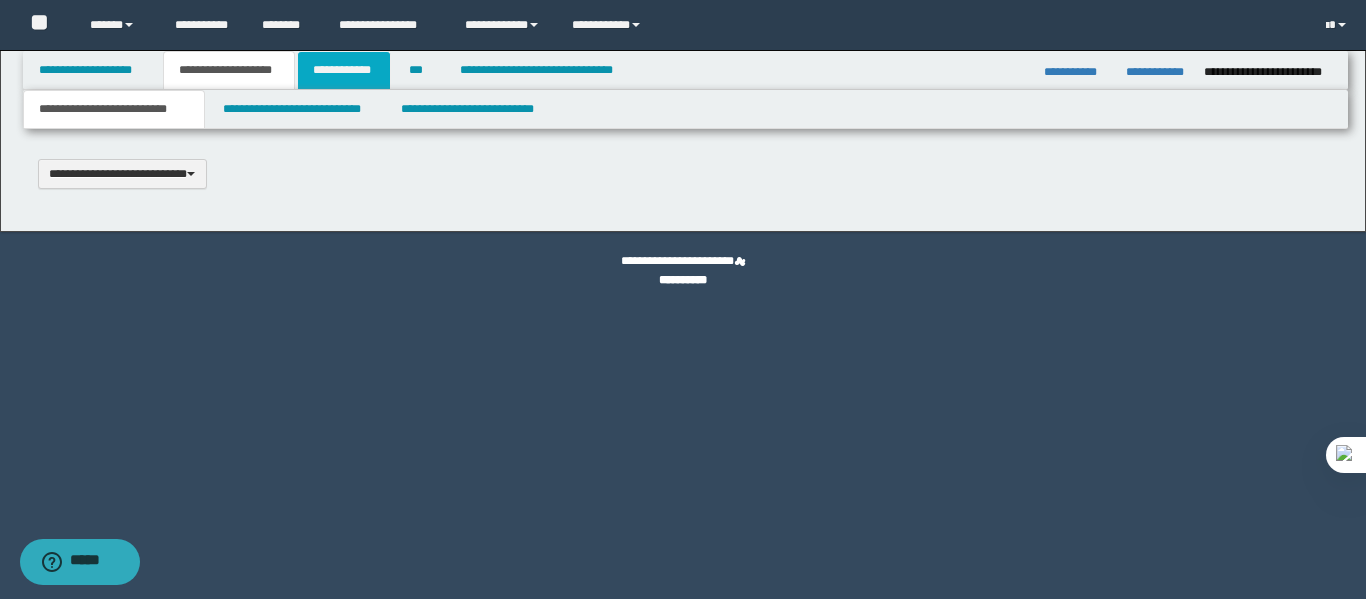 click on "**********" at bounding box center [344, 70] 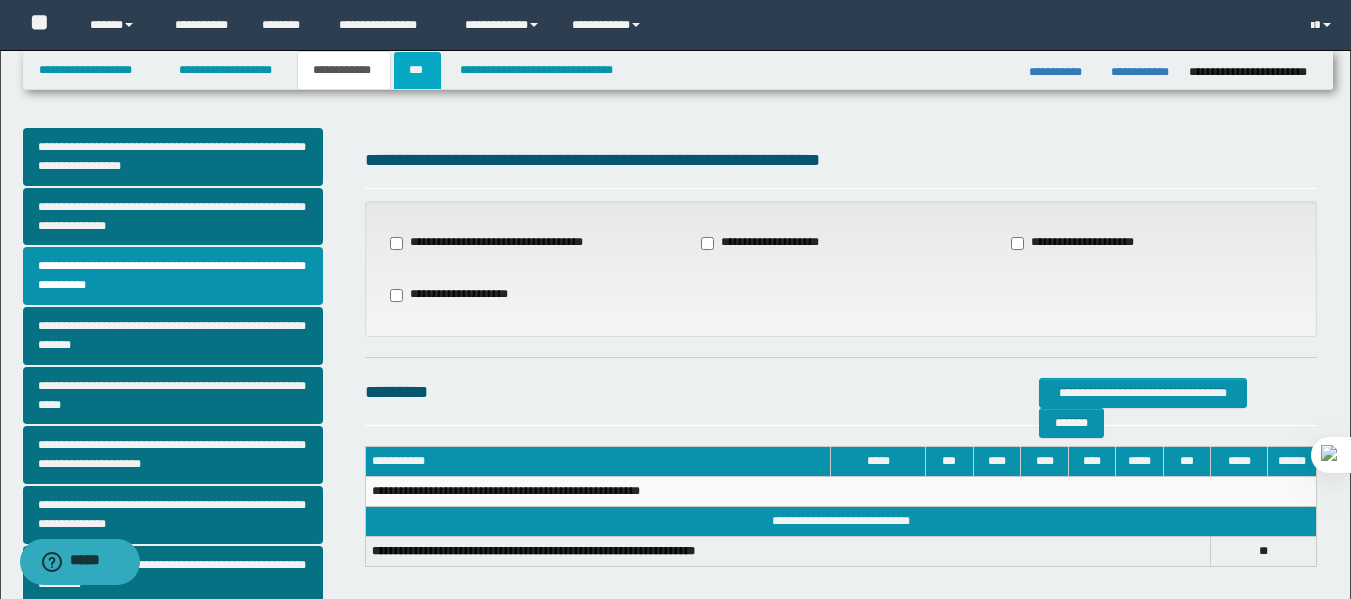 click on "***" at bounding box center (417, 70) 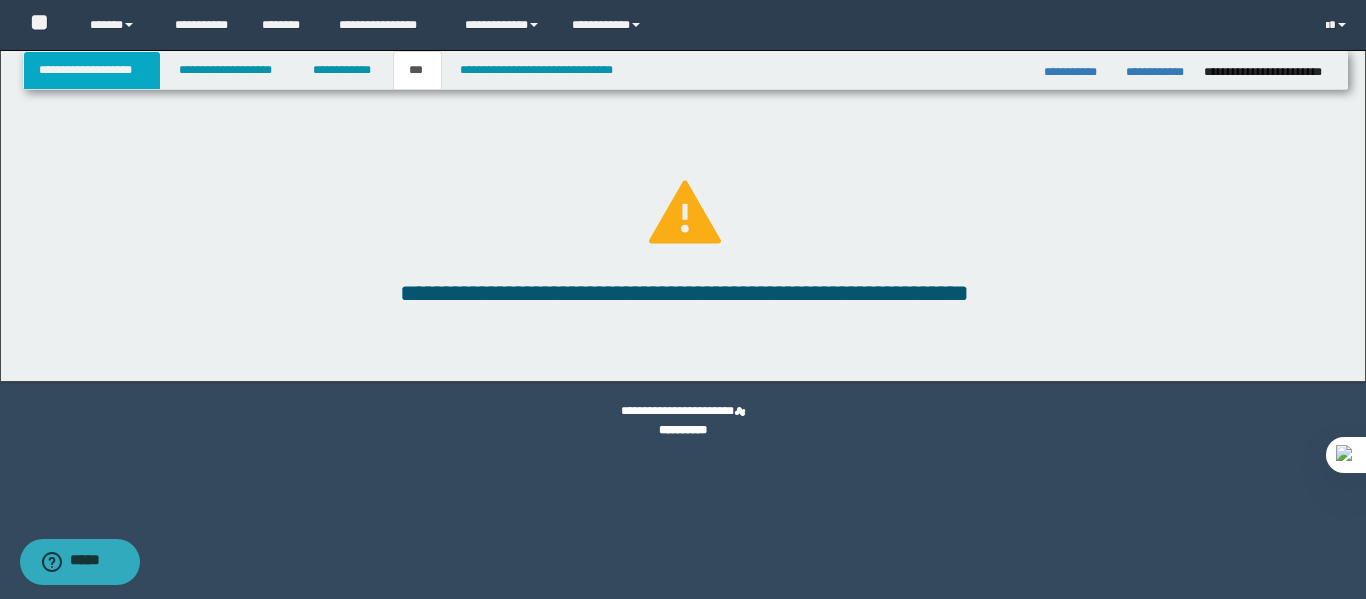 click on "**********" at bounding box center (92, 70) 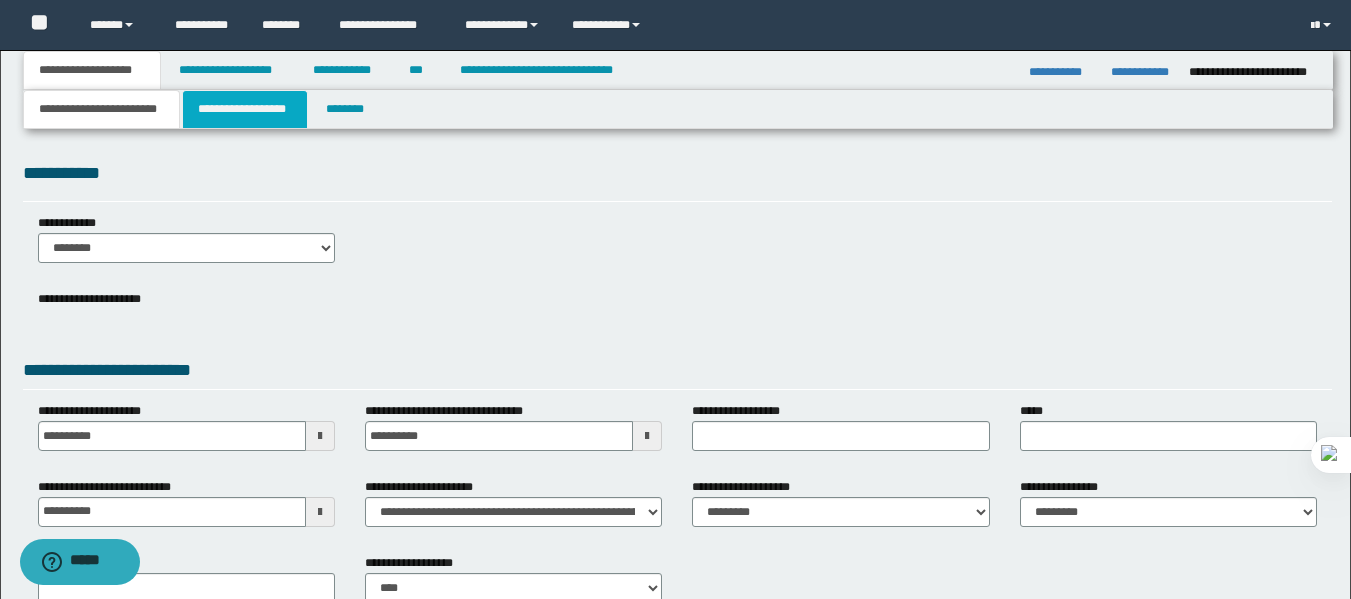 click on "**********" at bounding box center [245, 109] 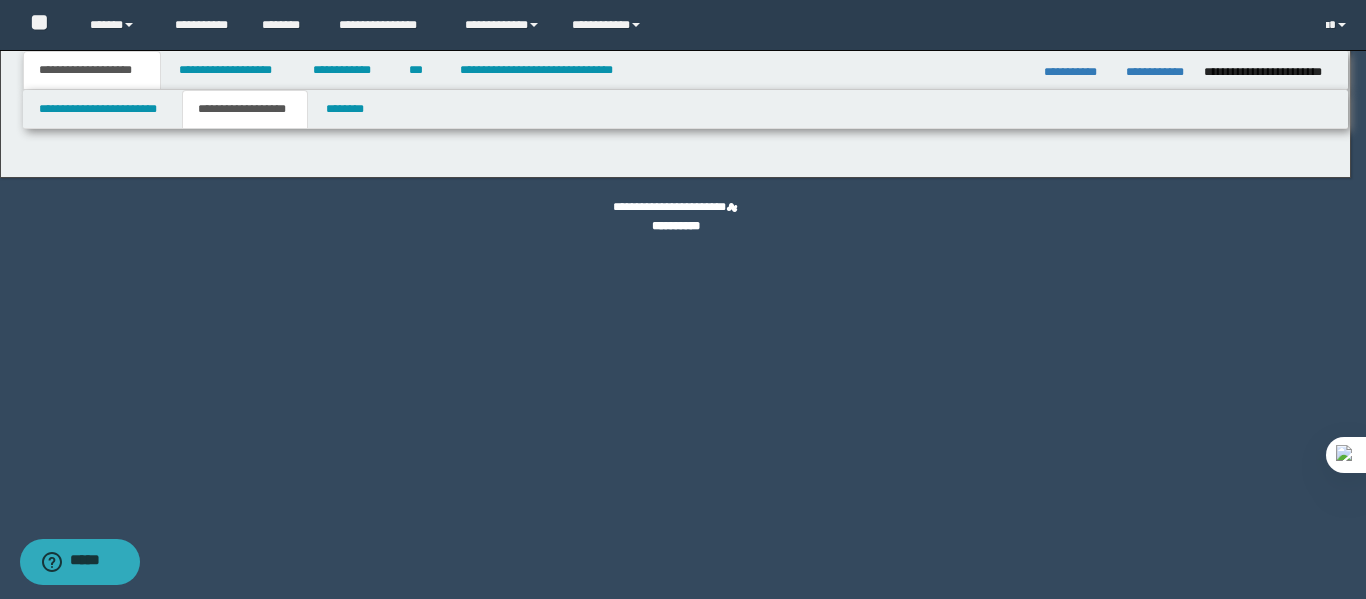 type on "********" 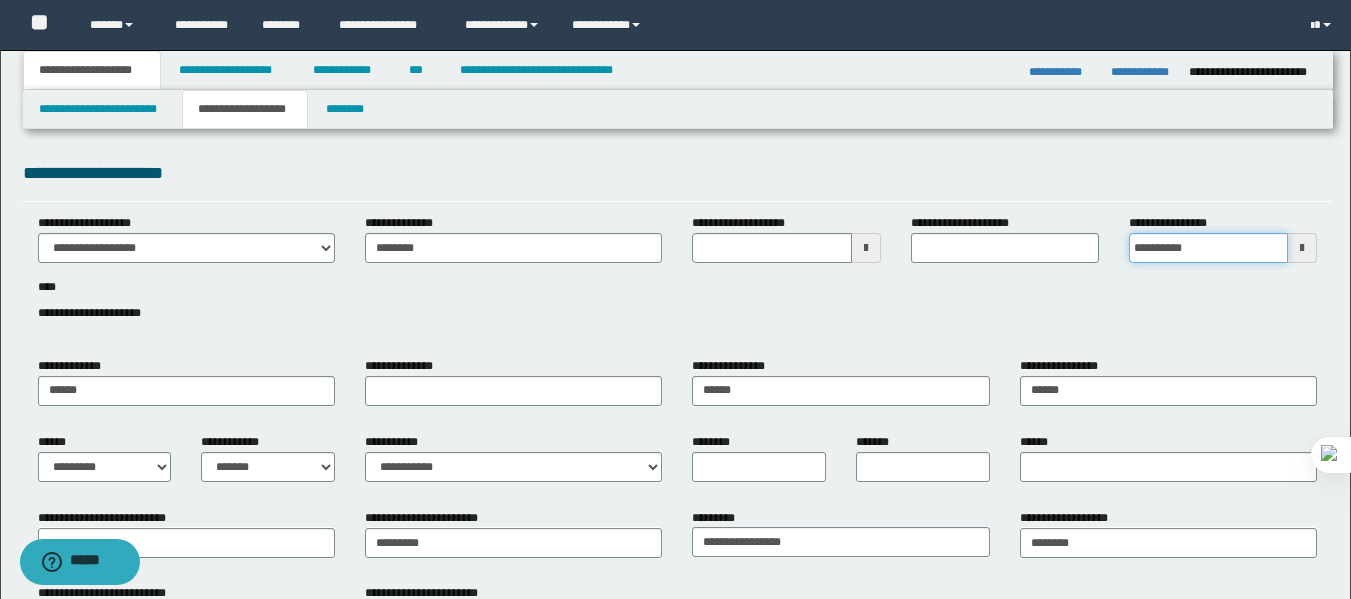 click on "**********" at bounding box center [1208, 248] 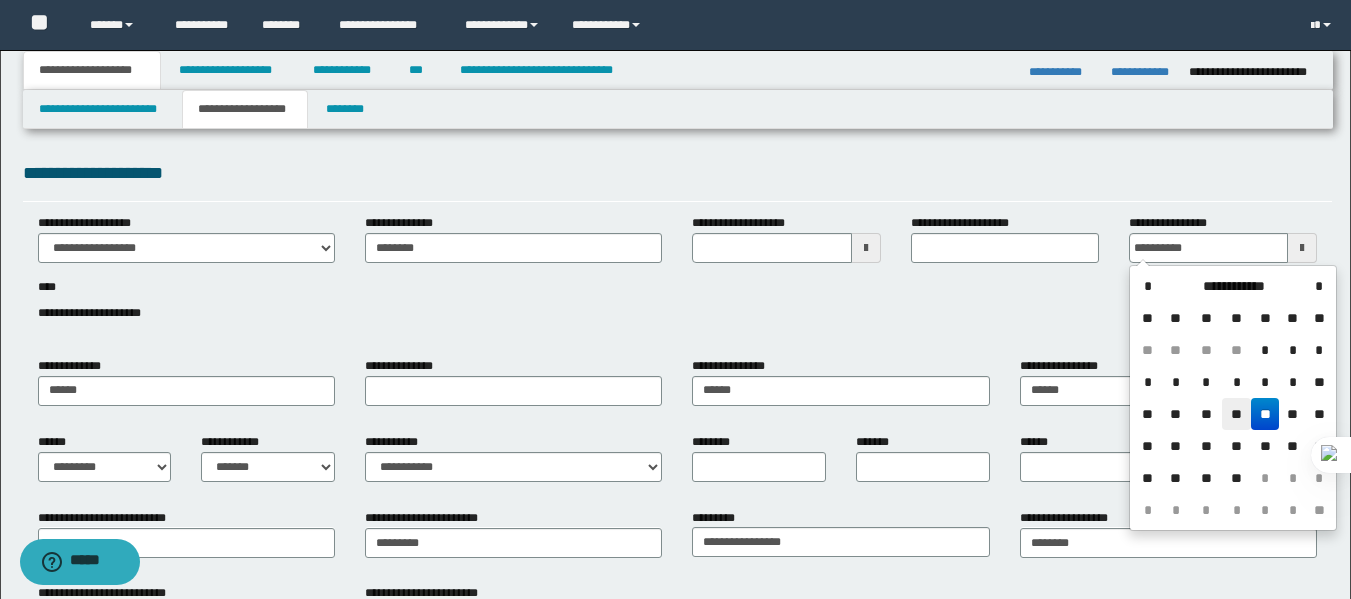 click on "**" at bounding box center (1236, 414) 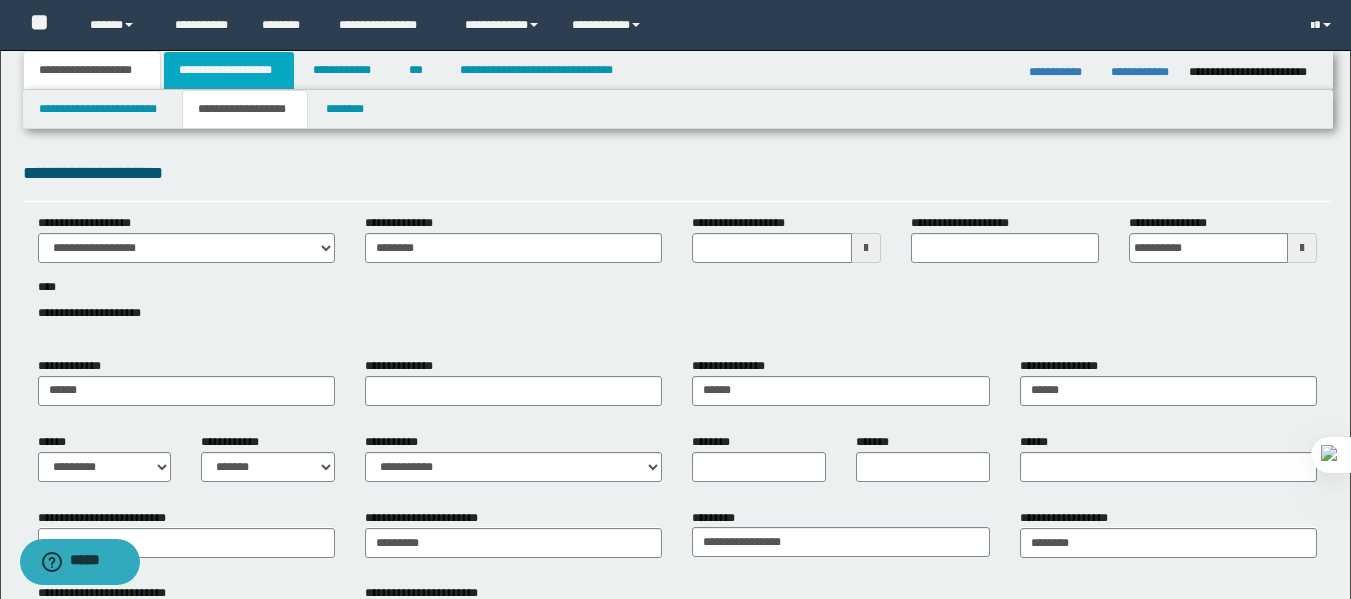 click on "**********" at bounding box center [229, 70] 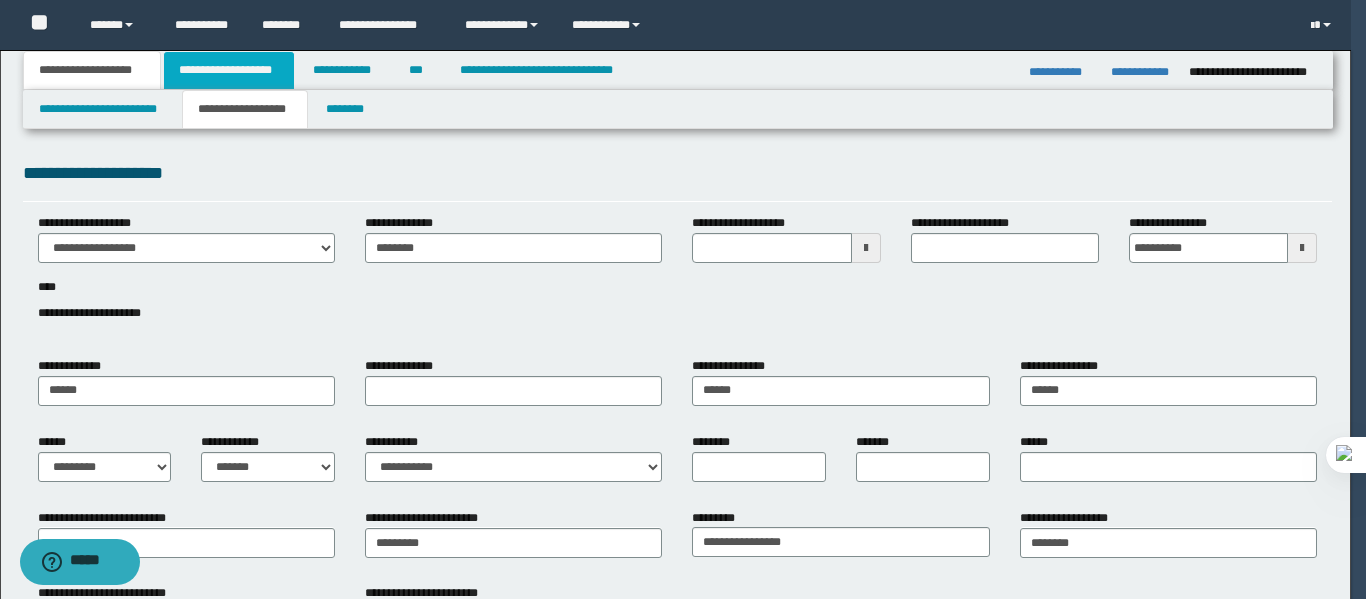 type 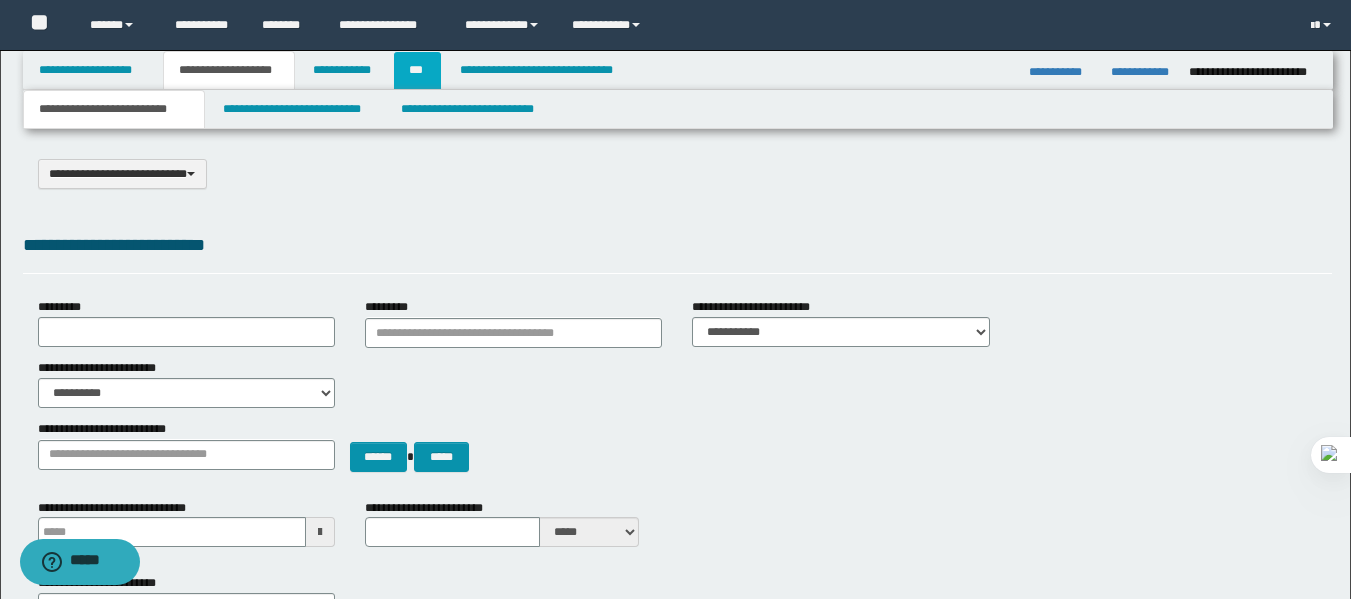 click on "***" at bounding box center [417, 70] 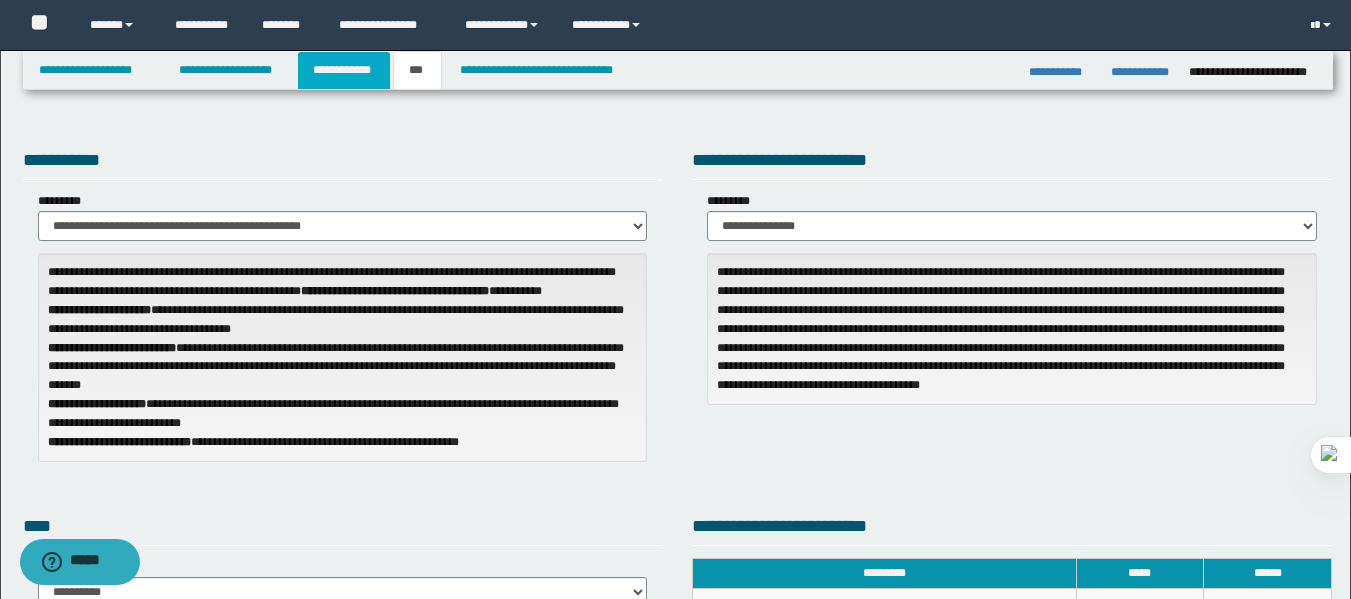 click on "**********" at bounding box center [344, 70] 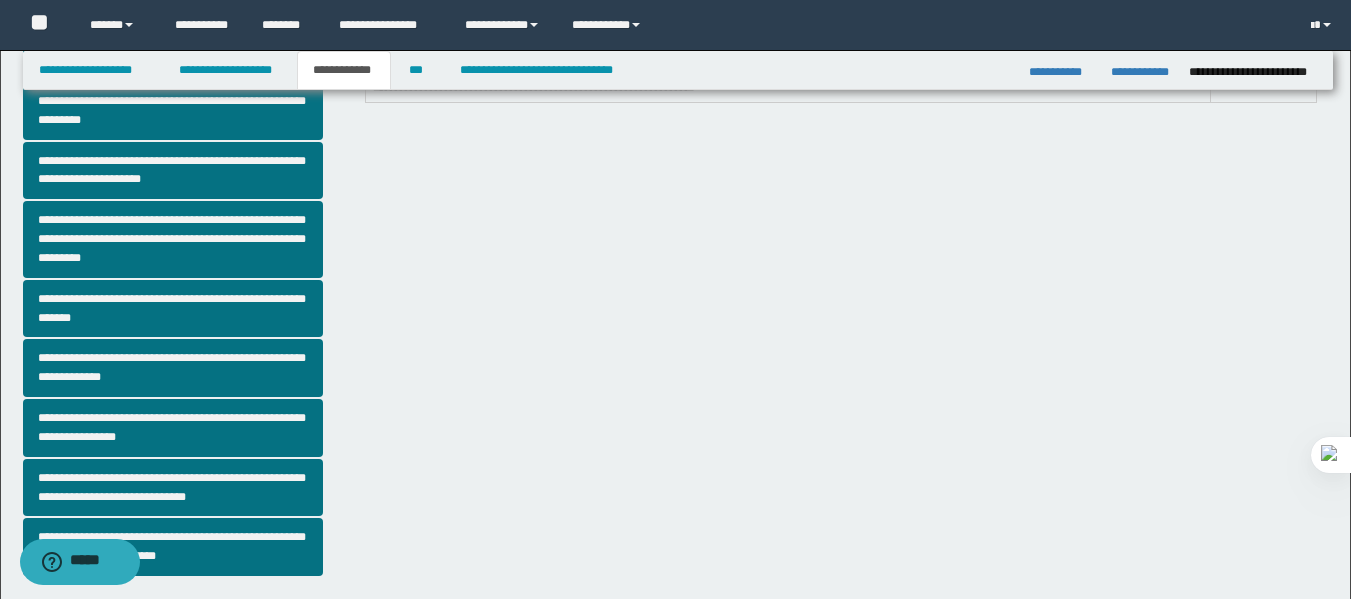 scroll, scrollTop: 476, scrollLeft: 0, axis: vertical 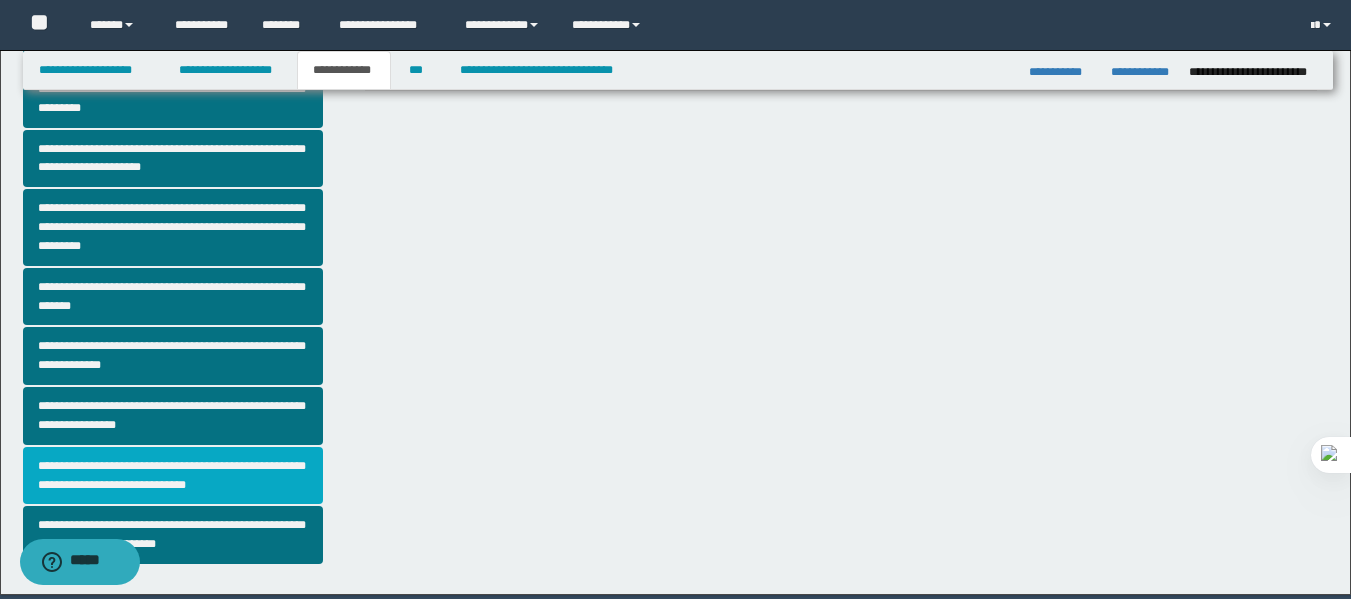 click on "**********" at bounding box center (173, 476) 